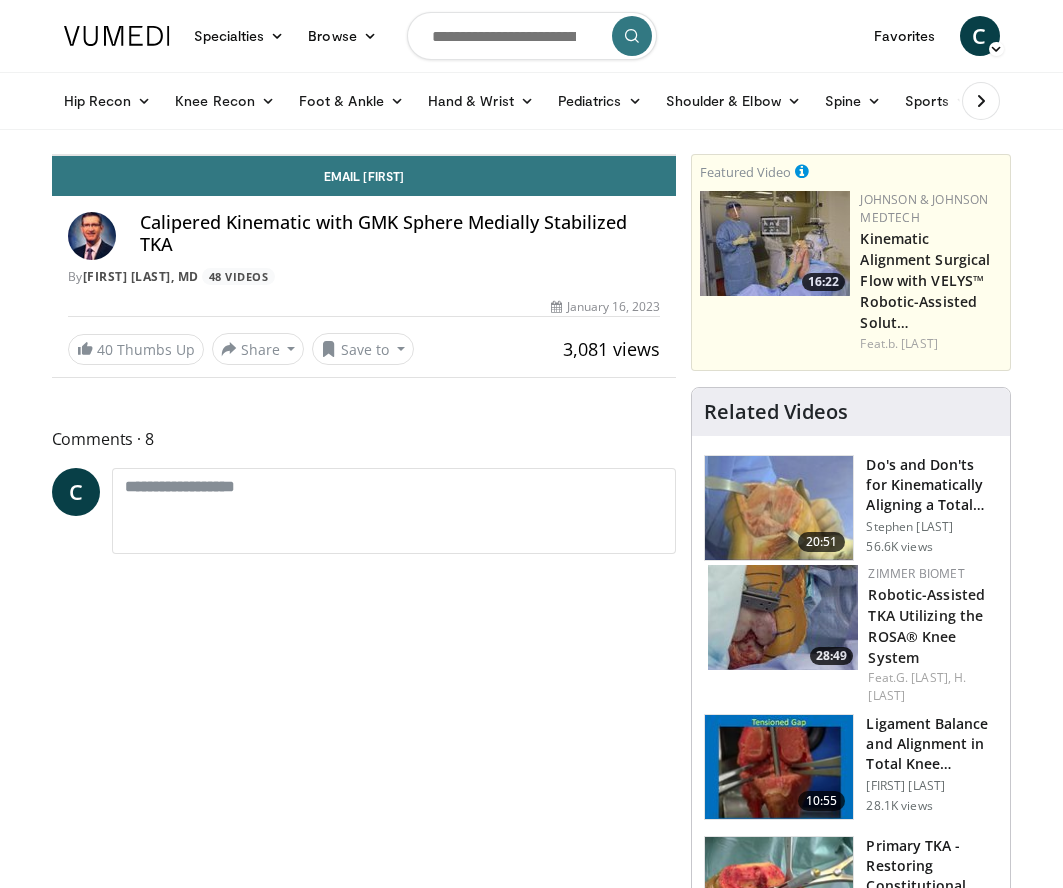 scroll, scrollTop: 0, scrollLeft: 0, axis: both 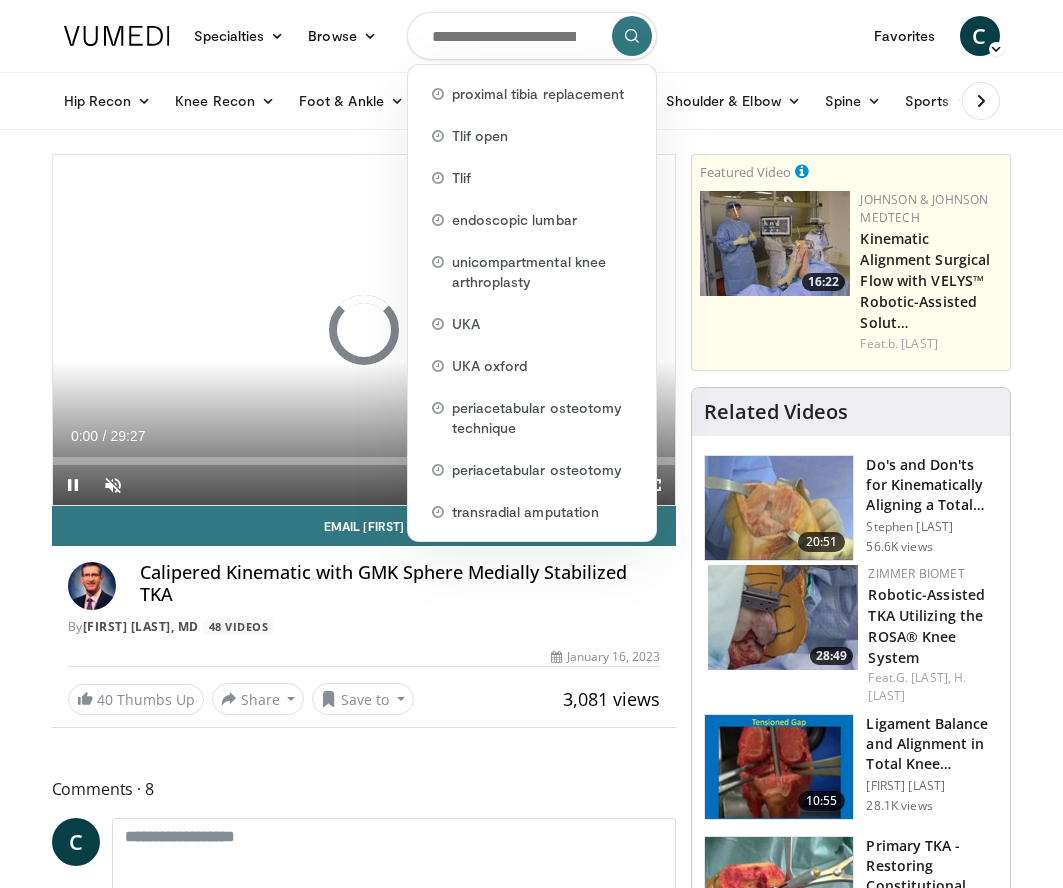 click at bounding box center [532, 36] 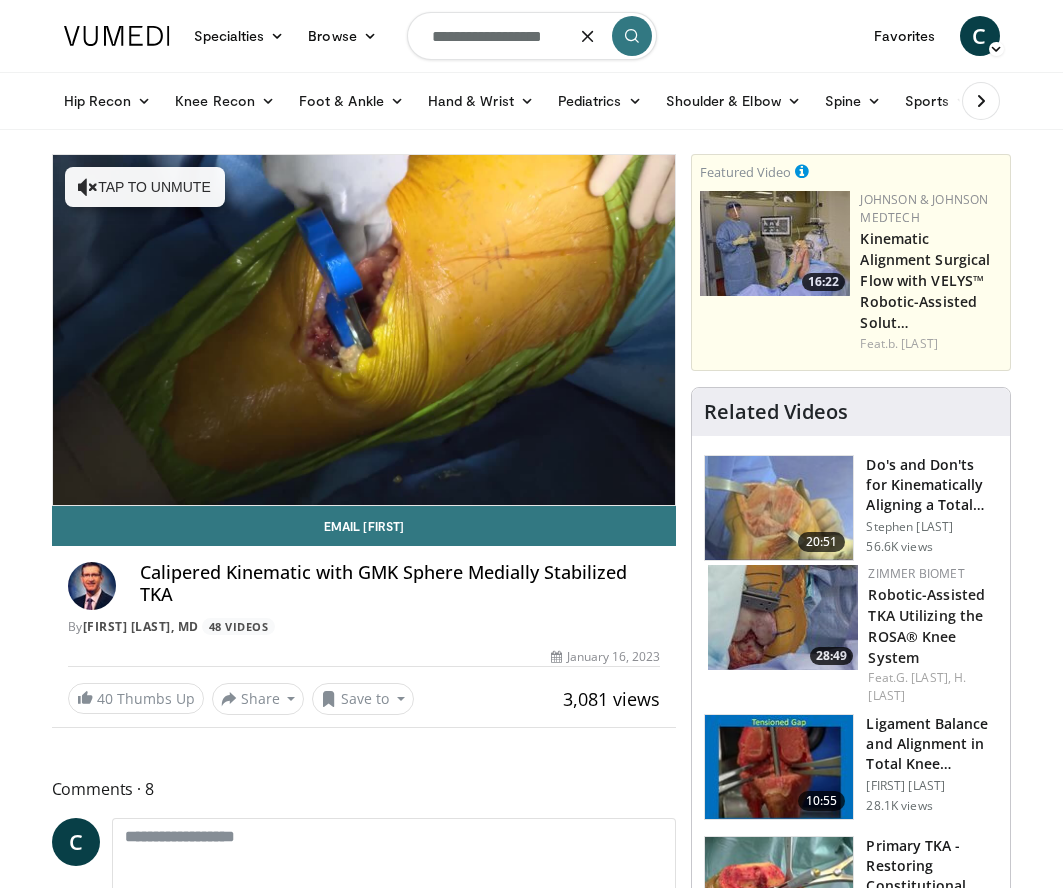 type on "**********" 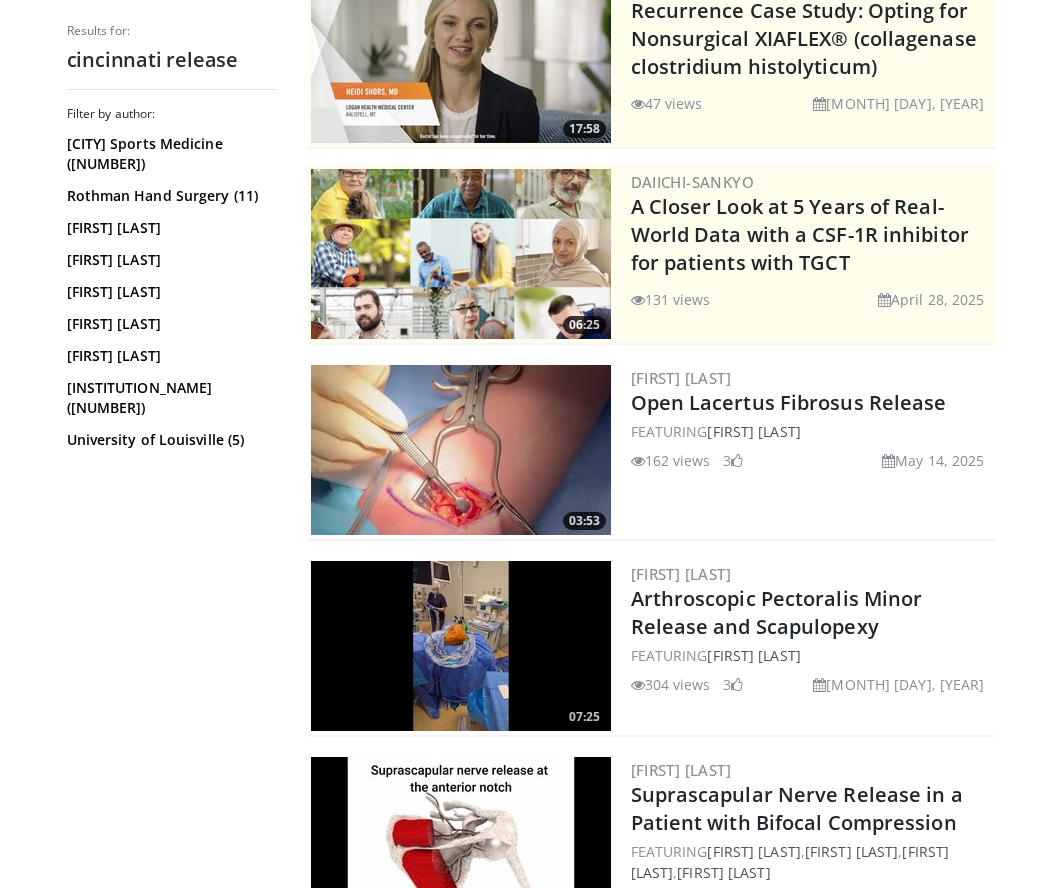 scroll, scrollTop: 0, scrollLeft: 0, axis: both 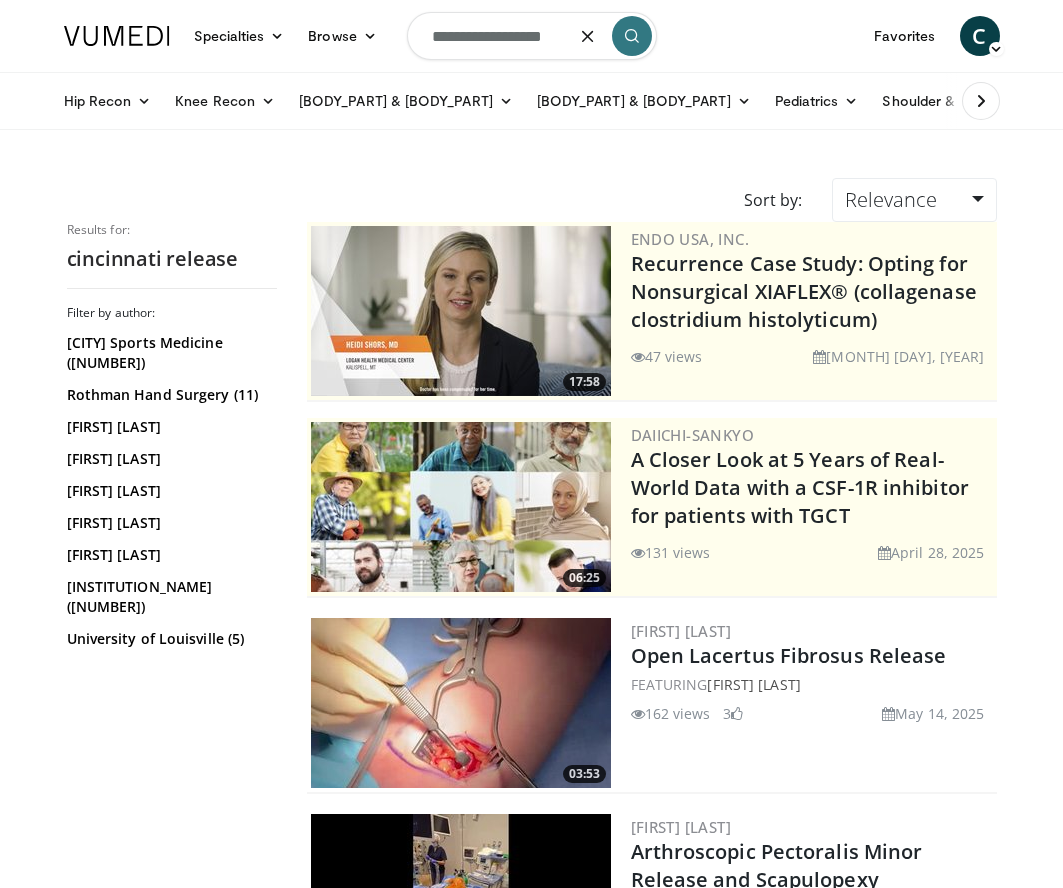 click on "[REDACTED]" at bounding box center (532, 36) 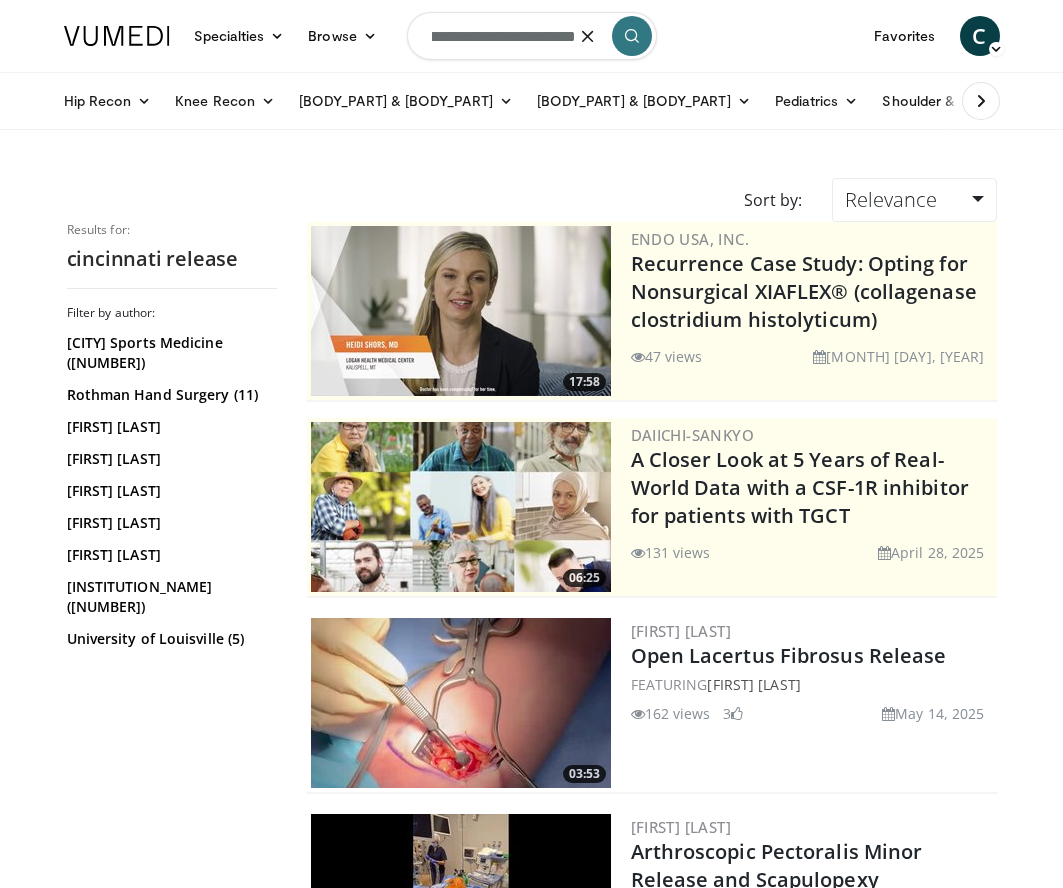 scroll, scrollTop: 0, scrollLeft: 49, axis: horizontal 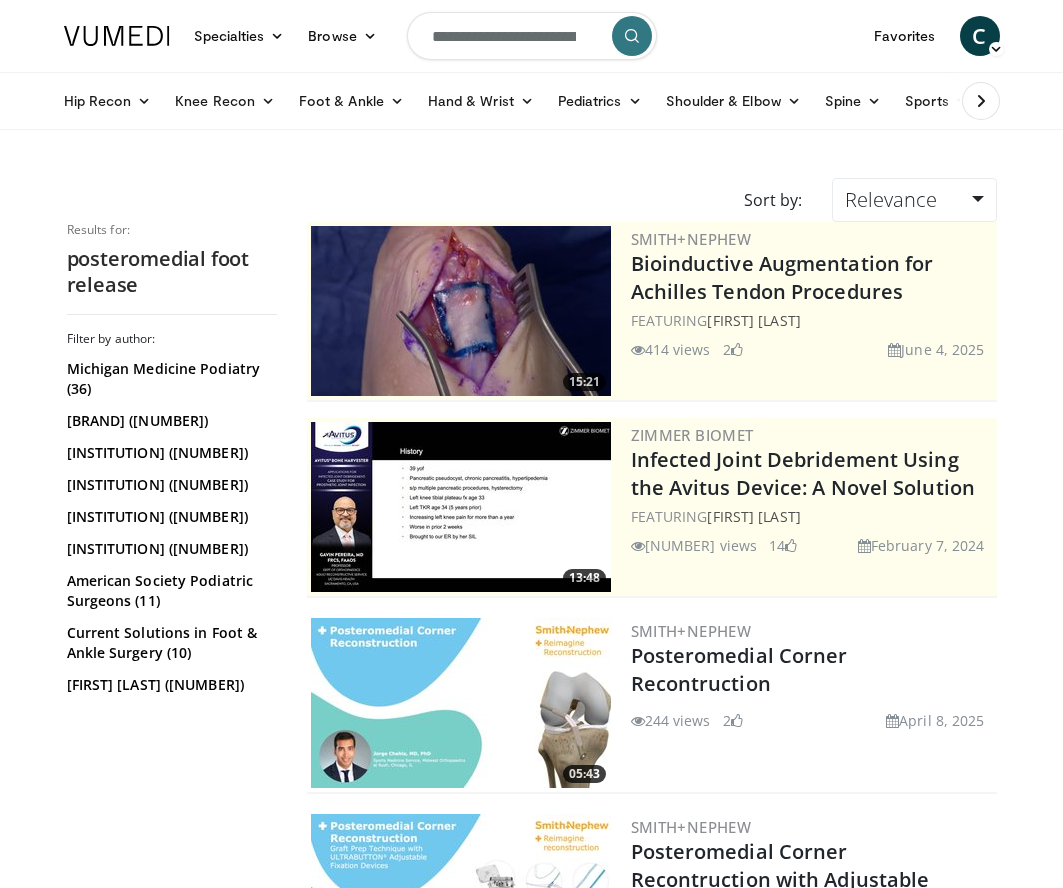 click on "**********" at bounding box center [532, 36] 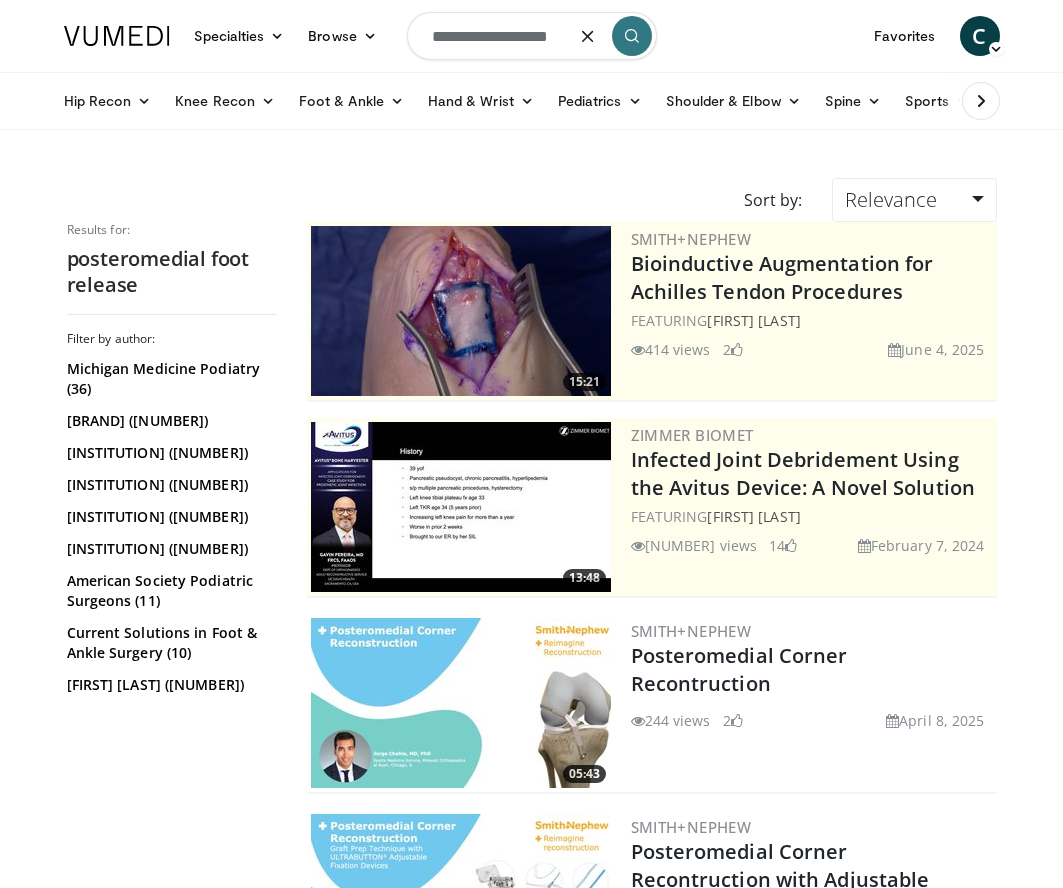 type on "**********" 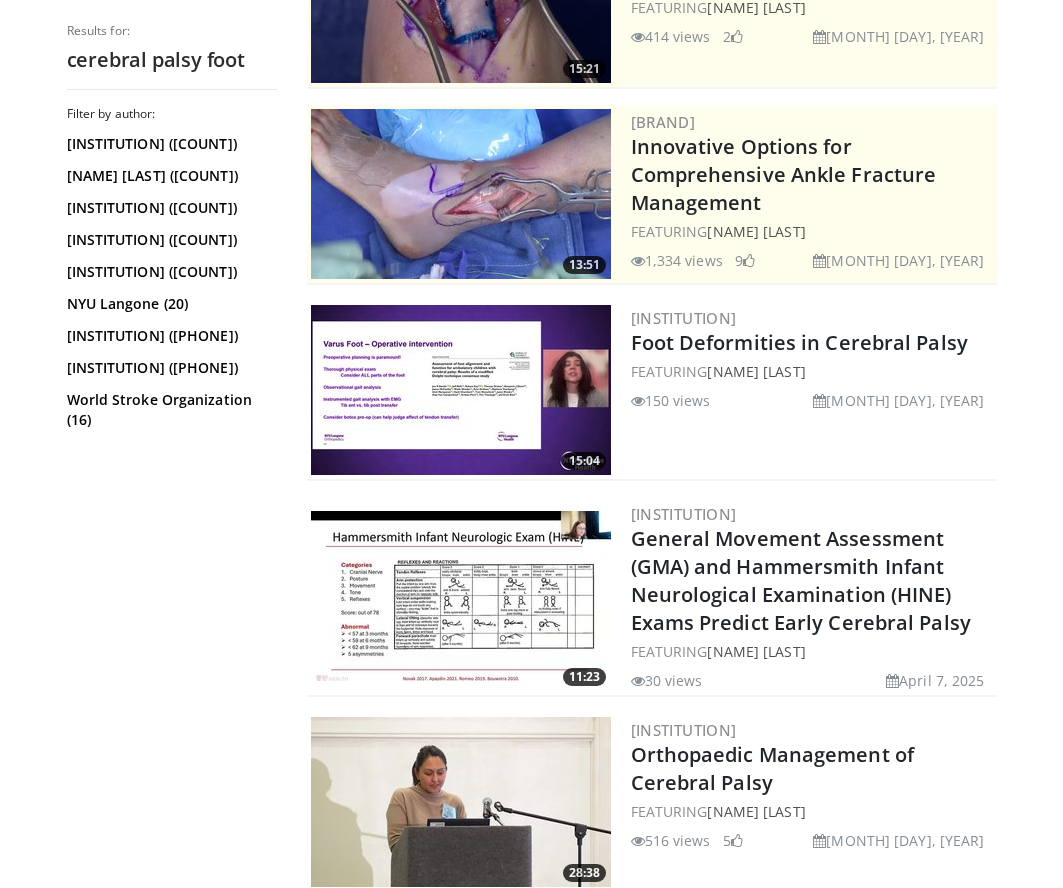 scroll, scrollTop: 328, scrollLeft: 0, axis: vertical 